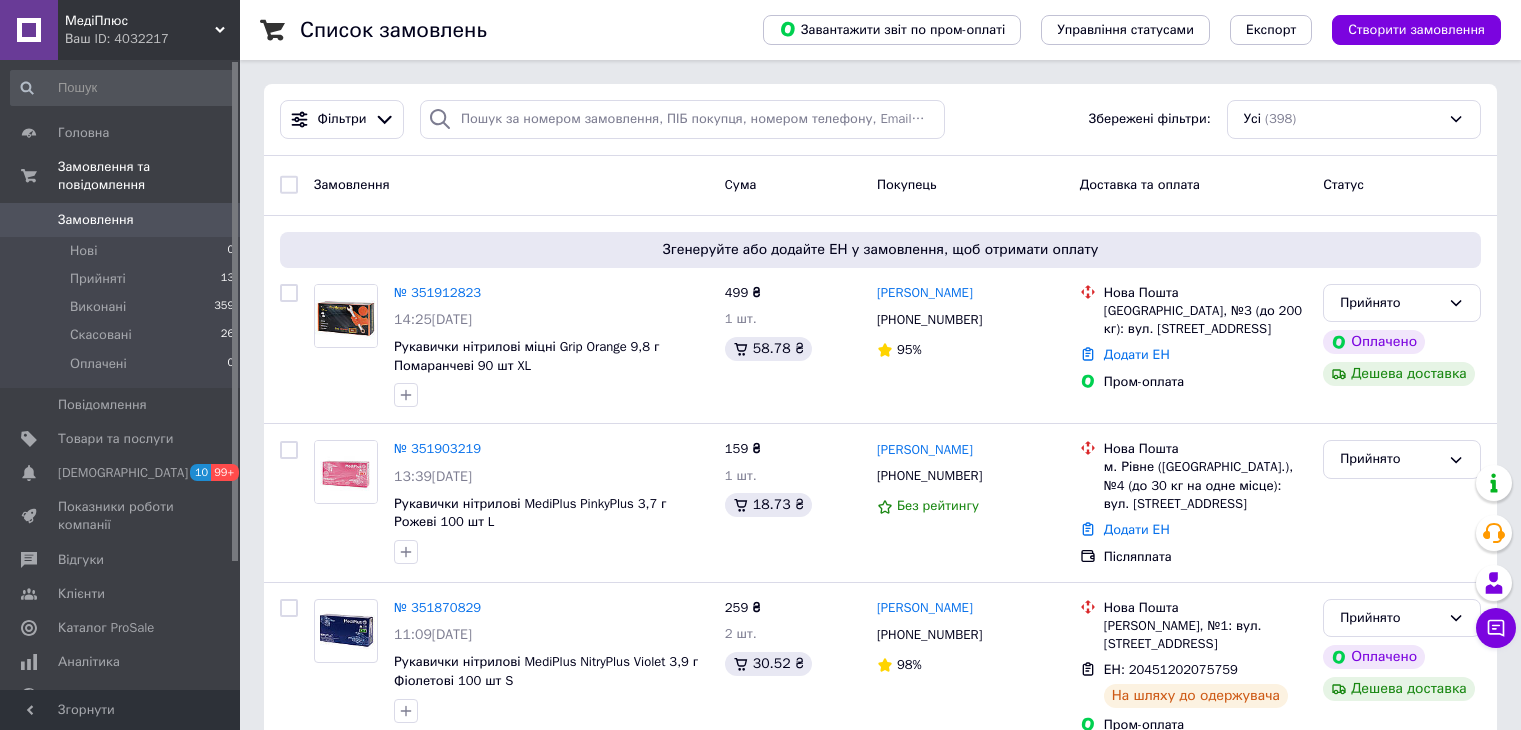 scroll, scrollTop: 0, scrollLeft: 0, axis: both 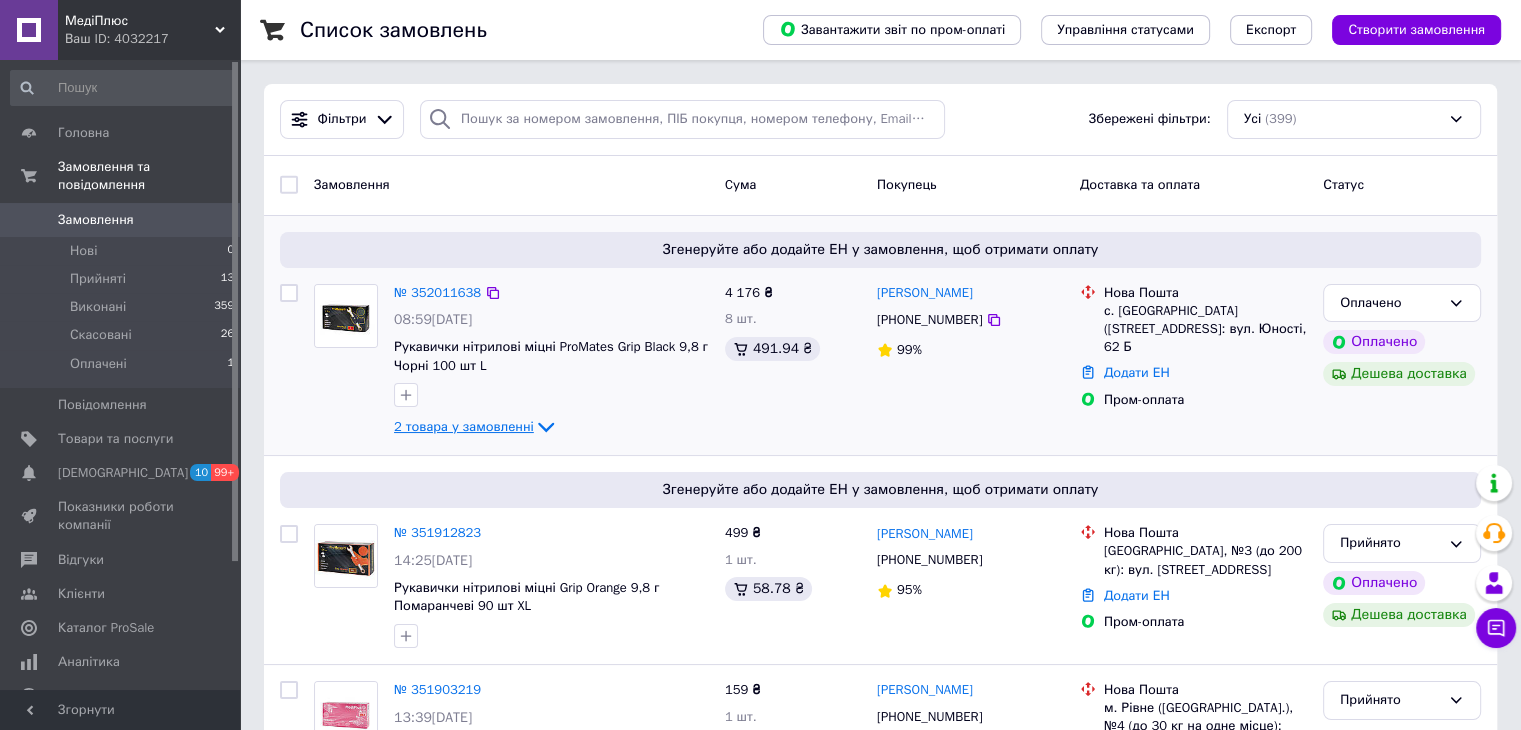 click 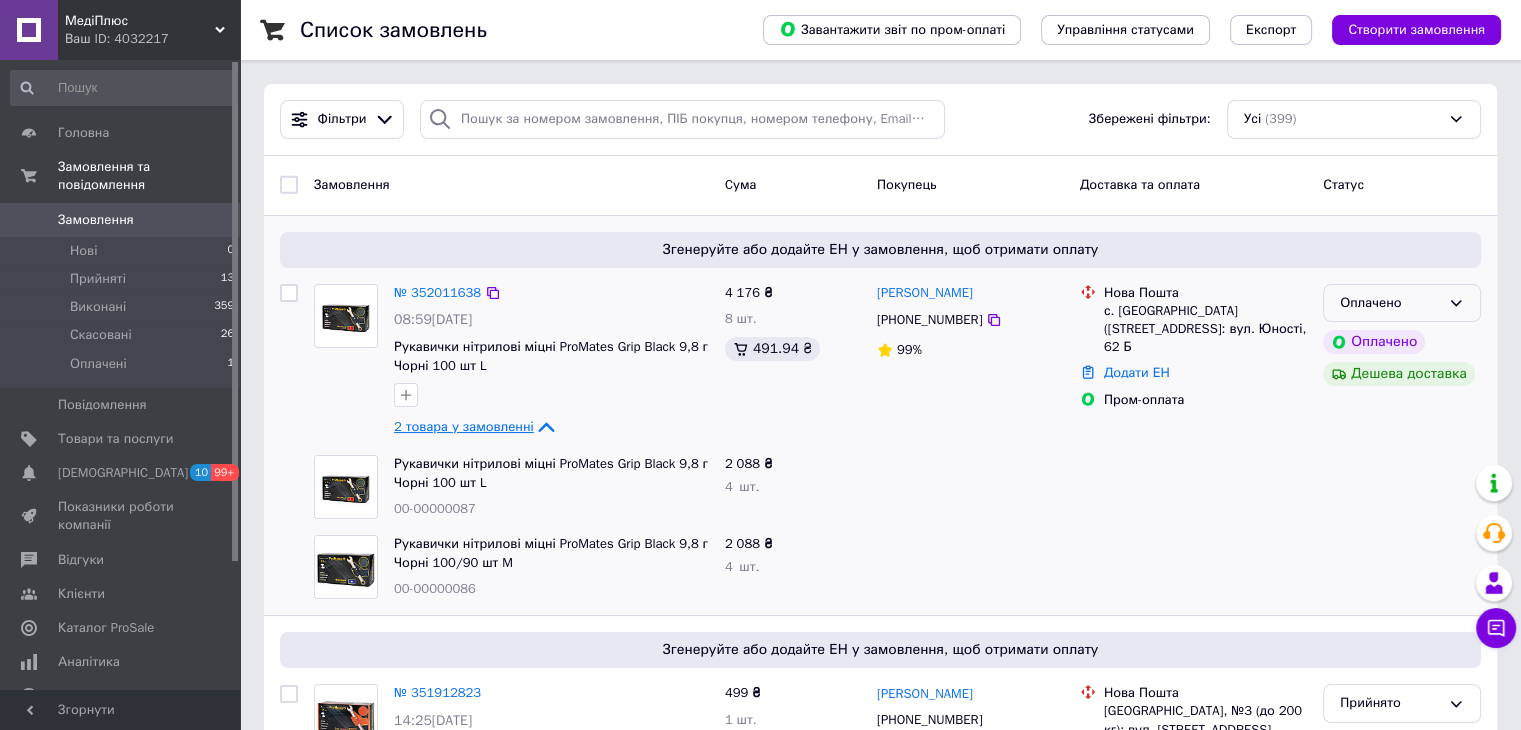 click on "Оплачено" at bounding box center (1390, 303) 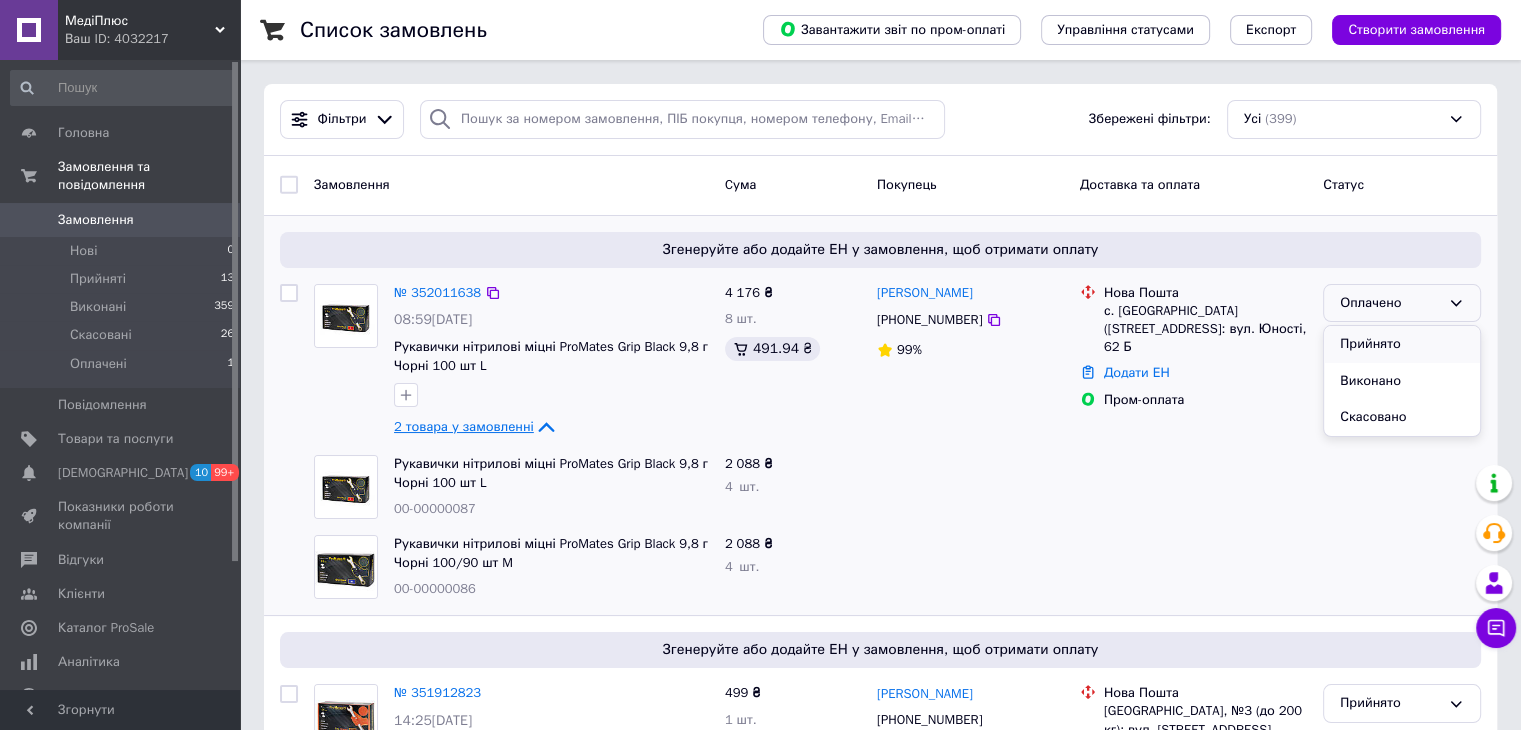 click on "Прийнято" at bounding box center (1402, 344) 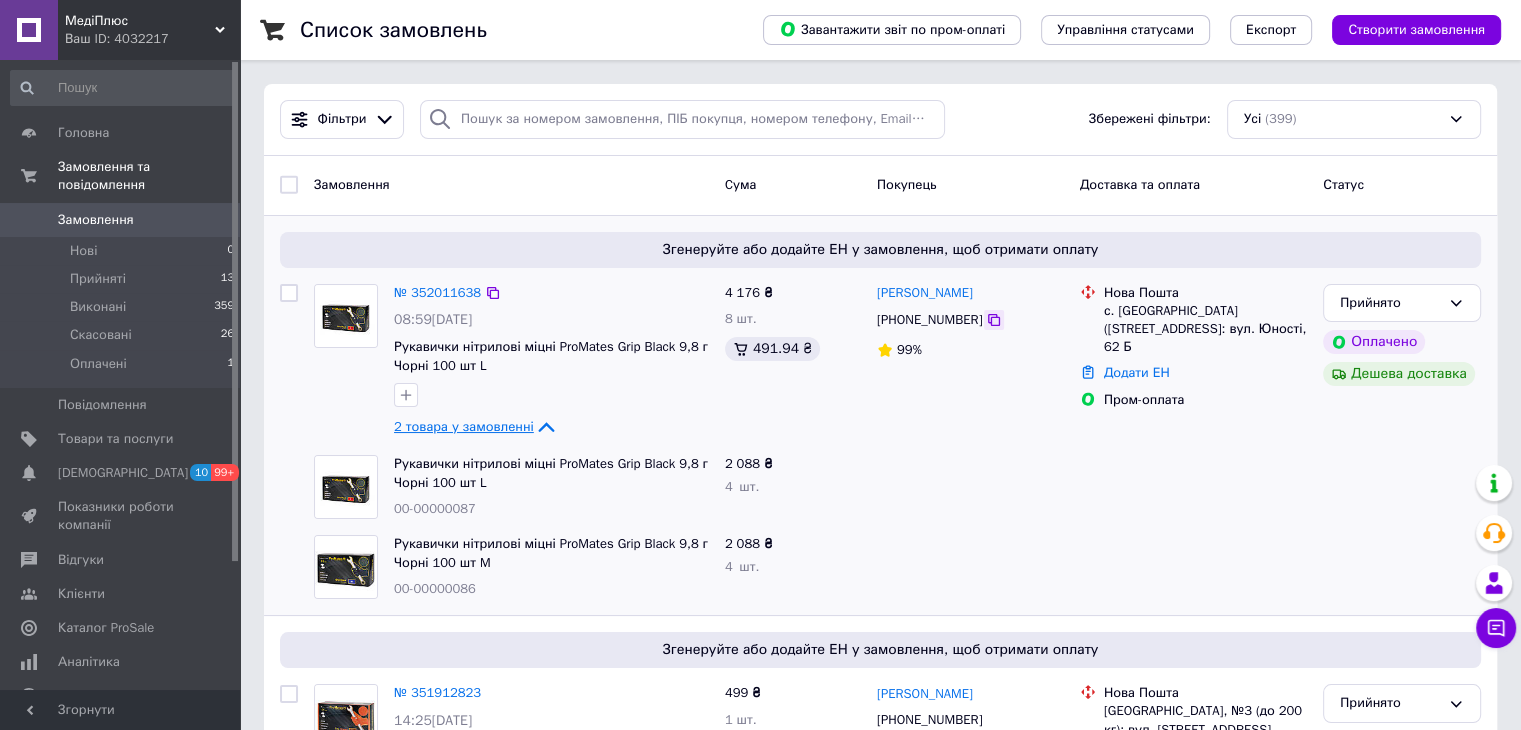 click 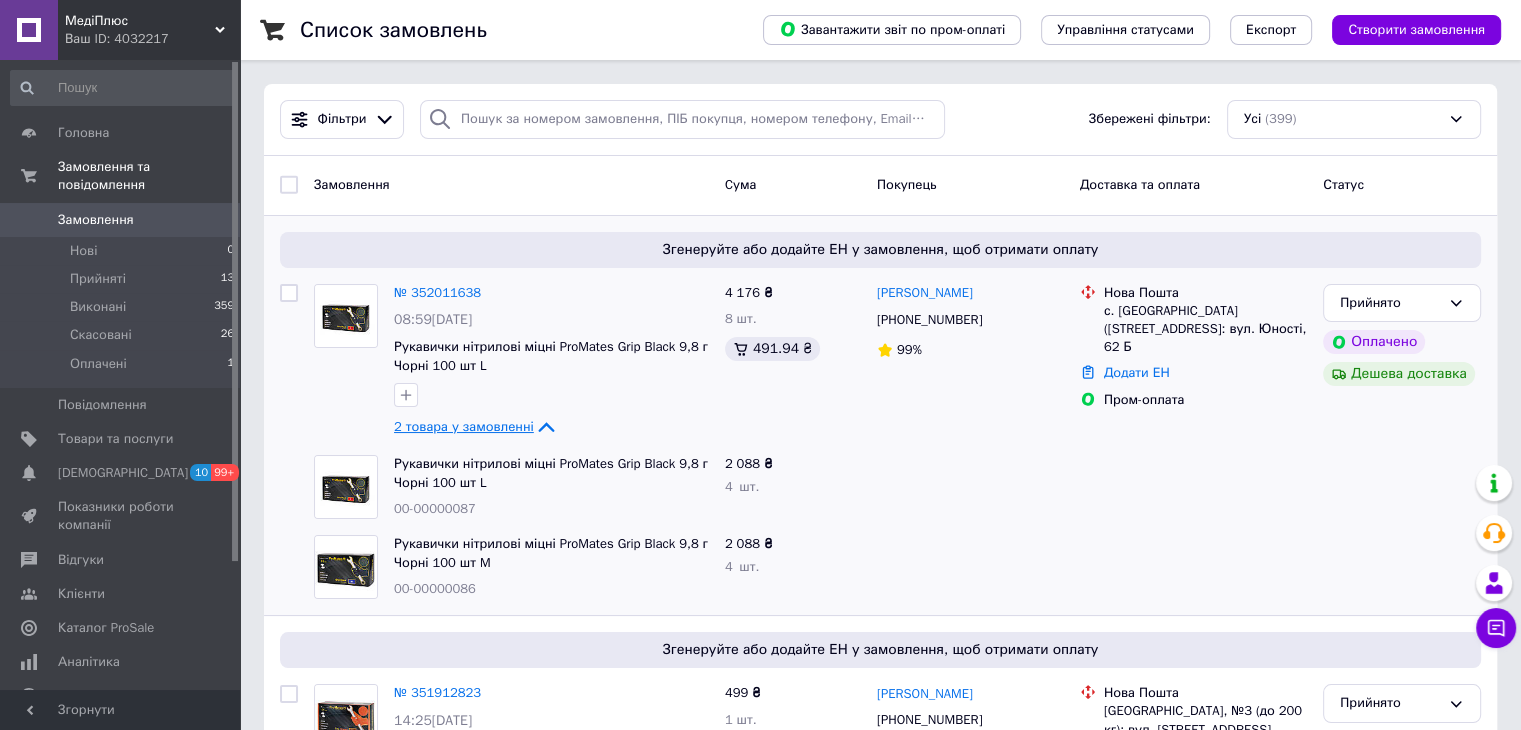 click 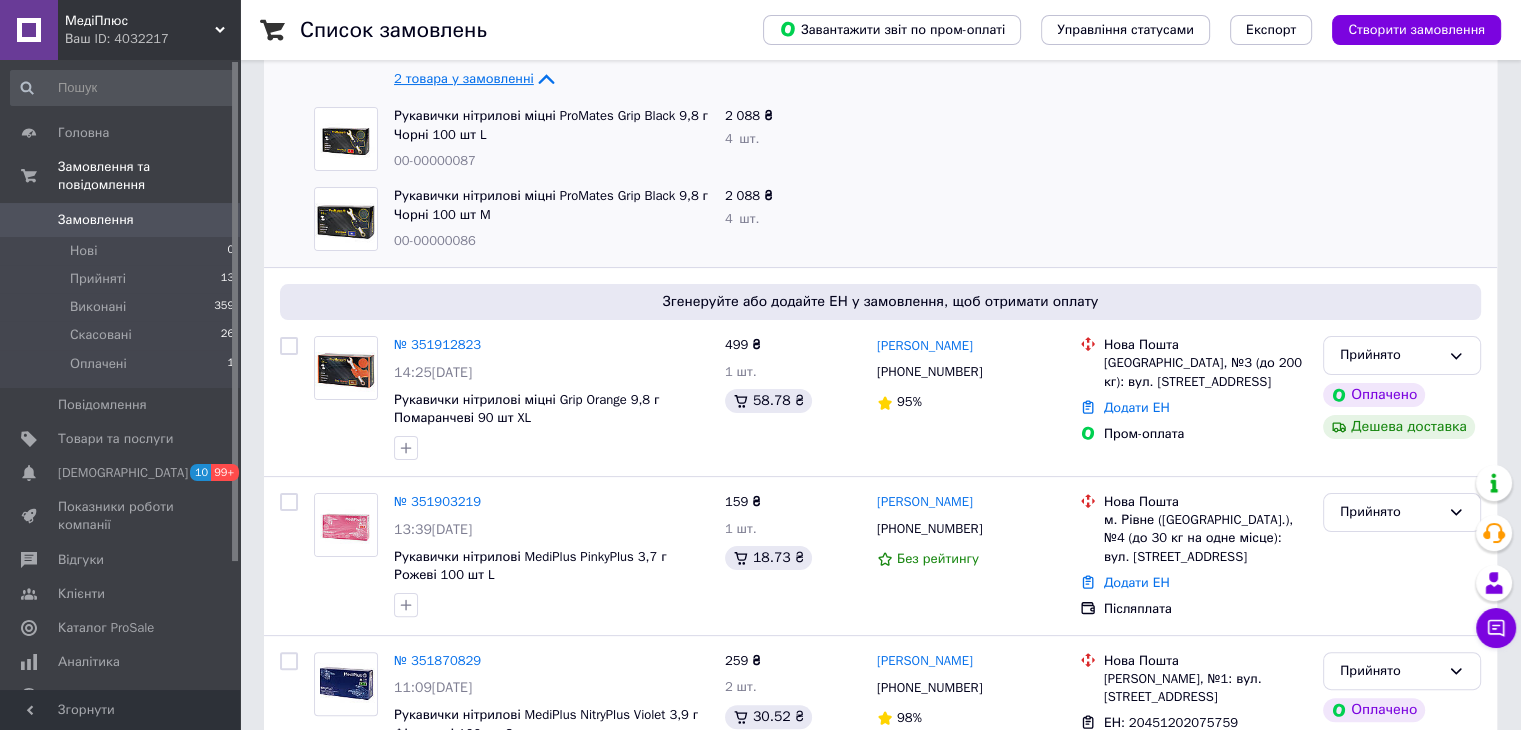 scroll, scrollTop: 400, scrollLeft: 0, axis: vertical 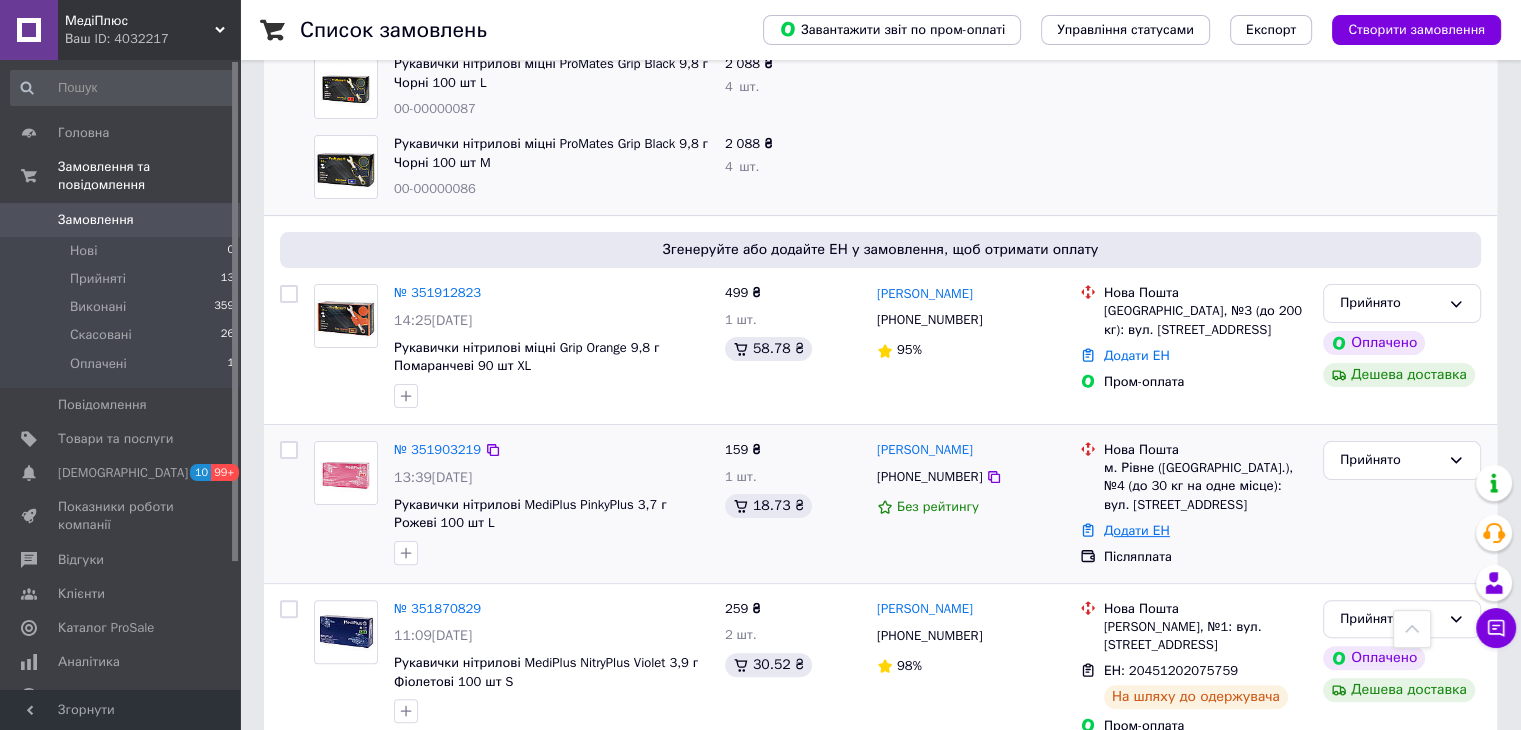 click on "Додати ЕН" at bounding box center [1137, 530] 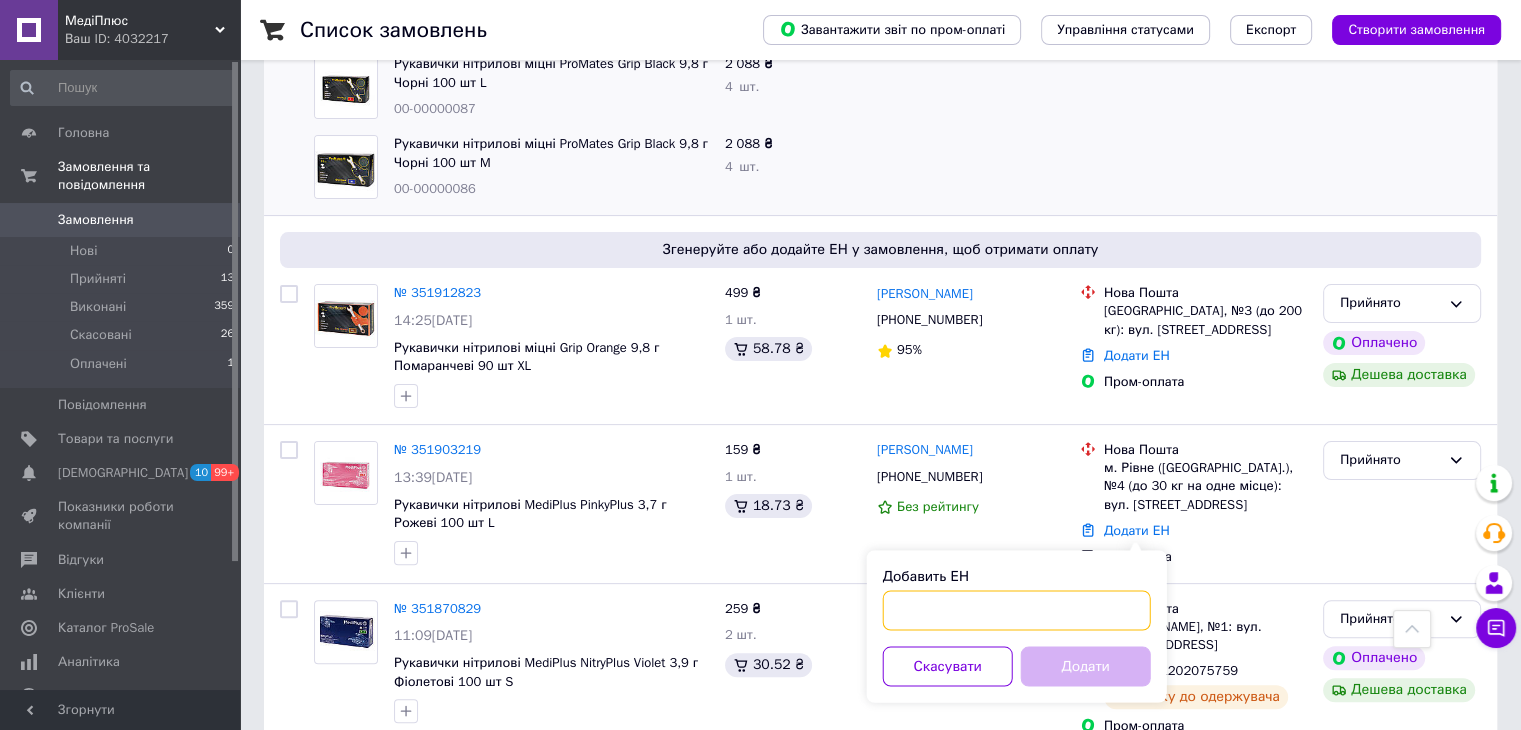 click on "Добавить ЕН" at bounding box center [1017, 610] 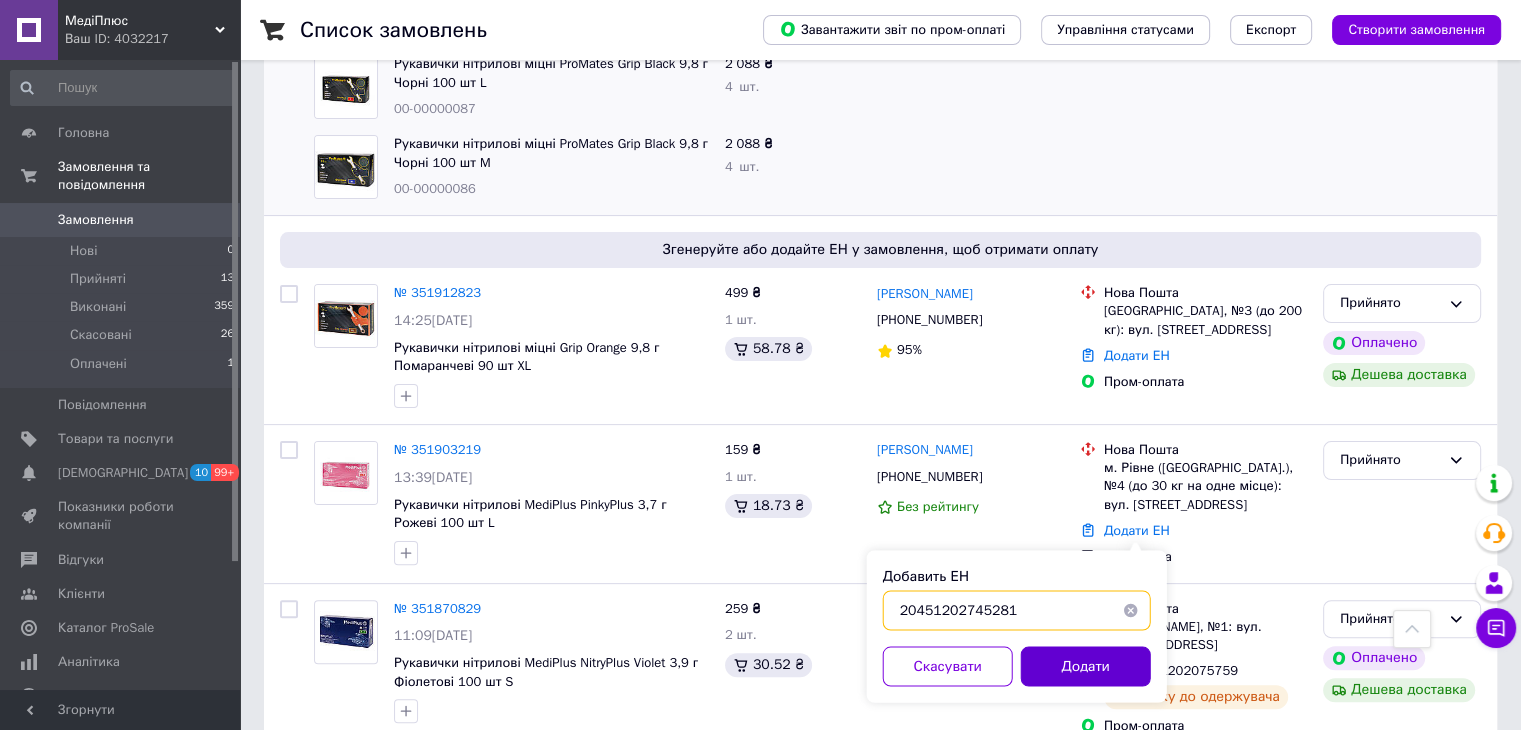 type on "20451202745281" 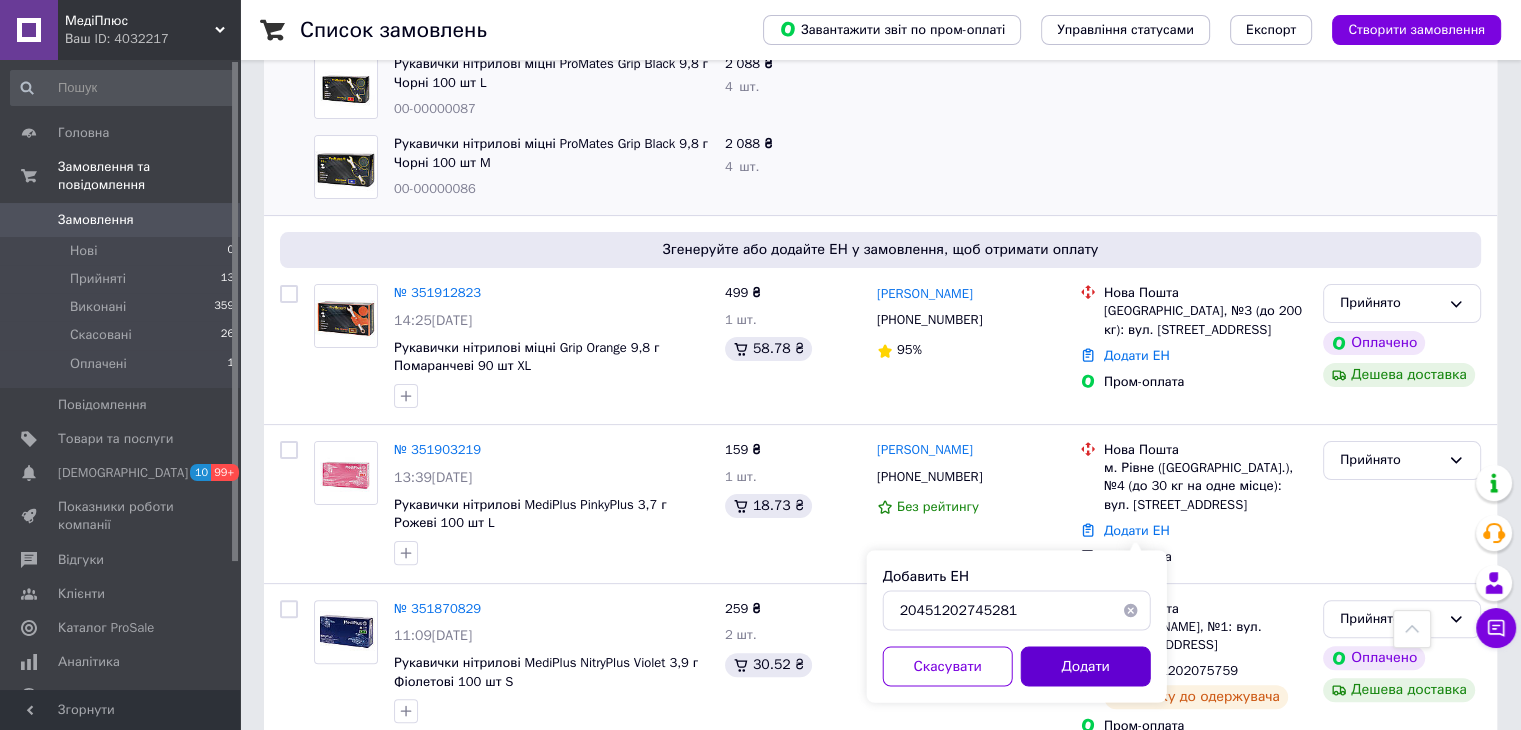 click on "Додати" at bounding box center (1086, 666) 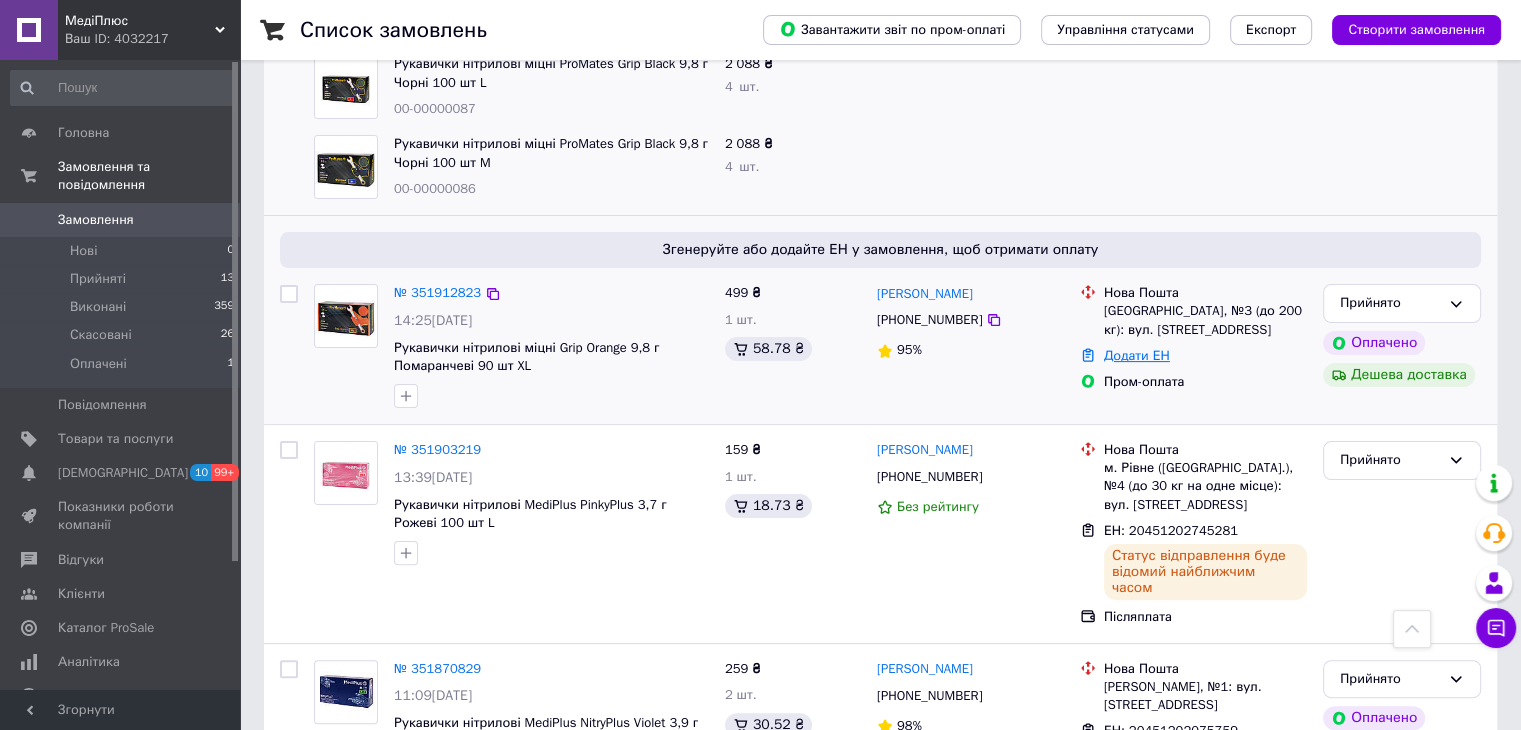 click on "Додати ЕН" at bounding box center [1137, 355] 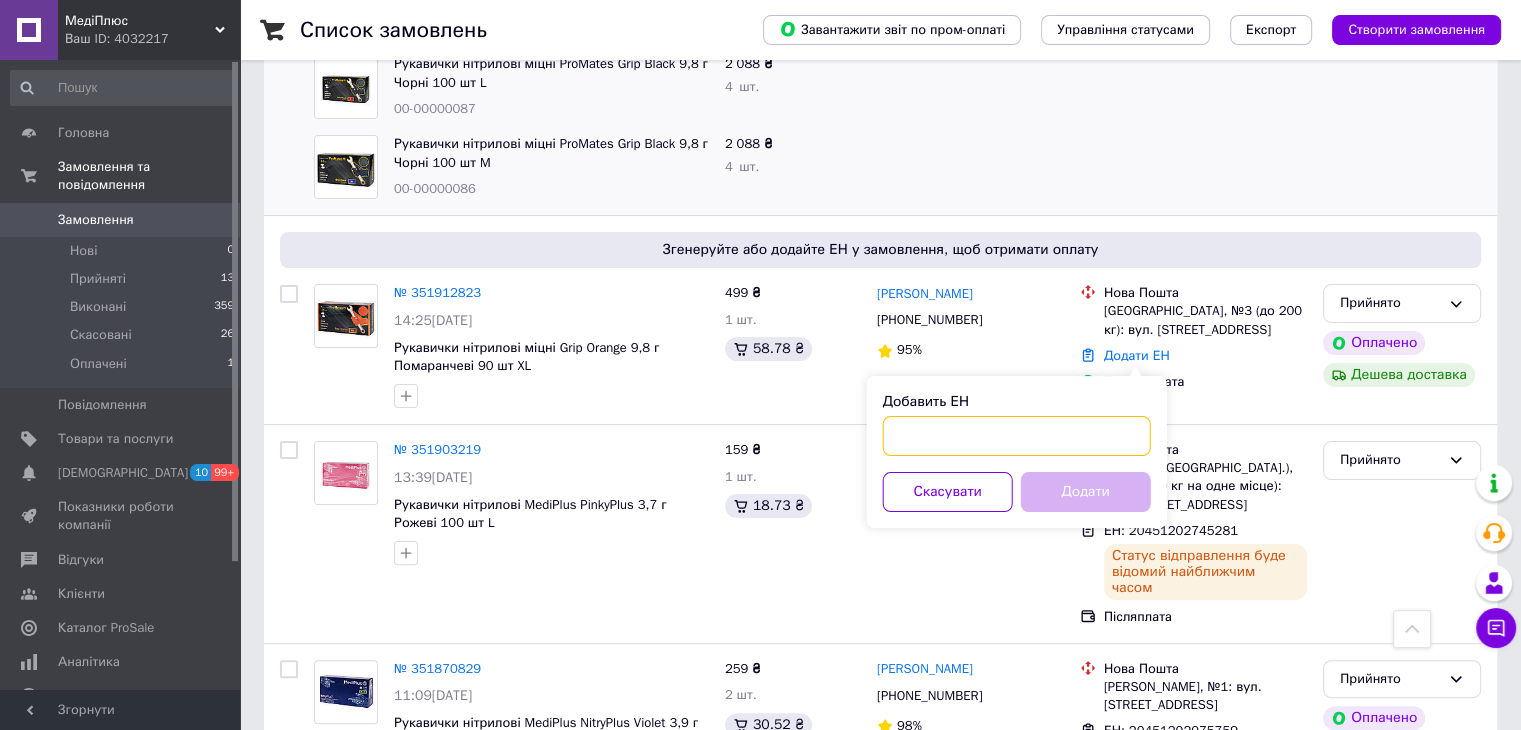 paste on "20451202746576" 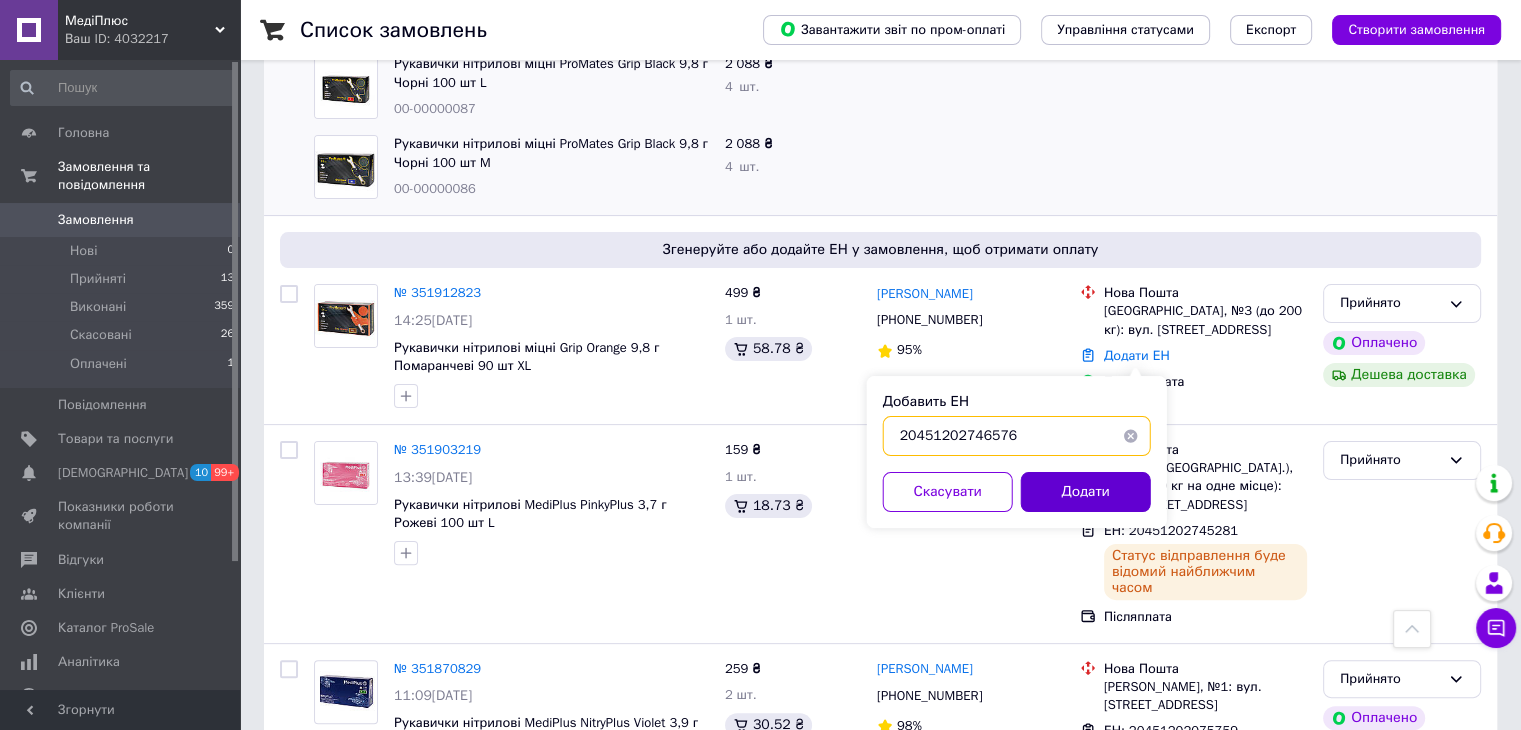type on "20451202746576" 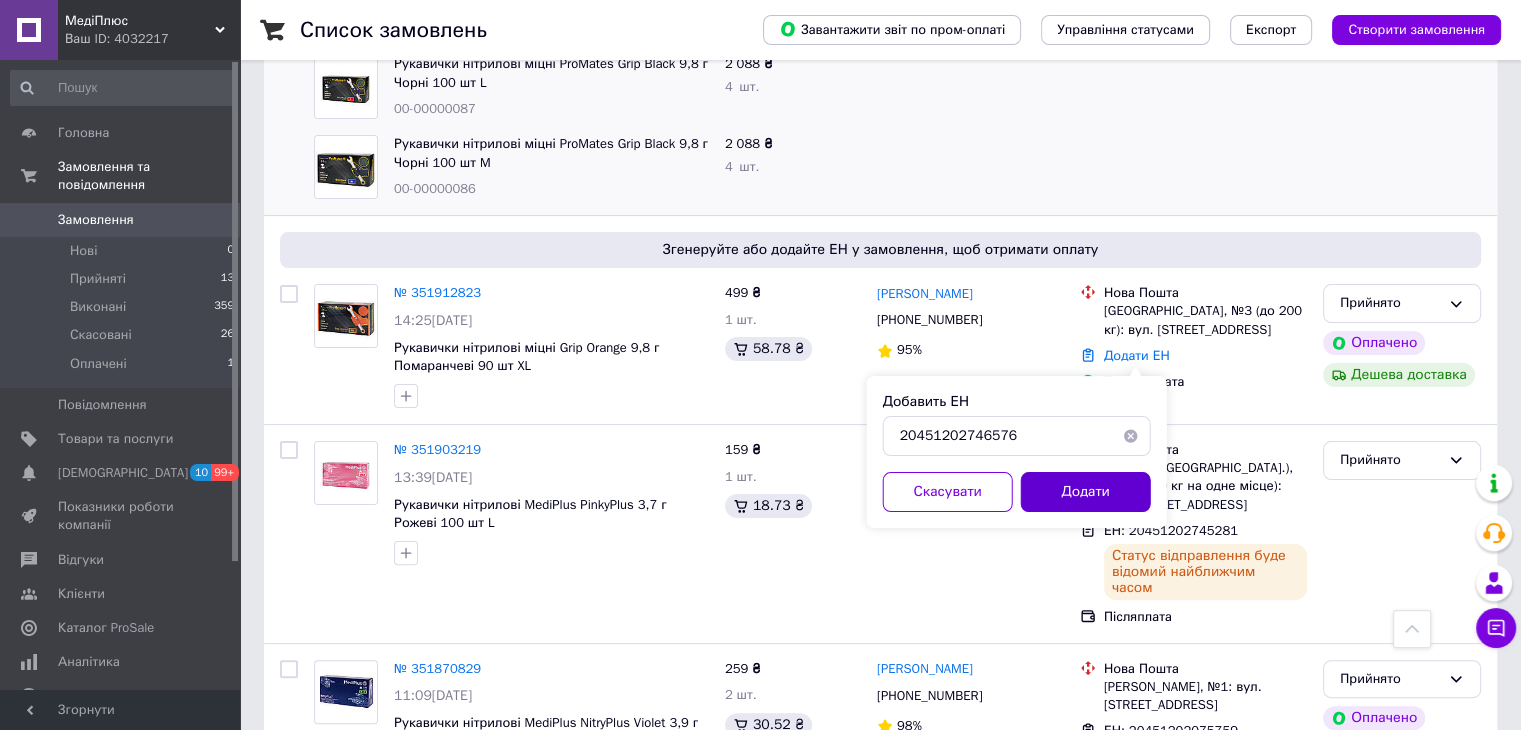 click on "Додати" at bounding box center (1086, 492) 